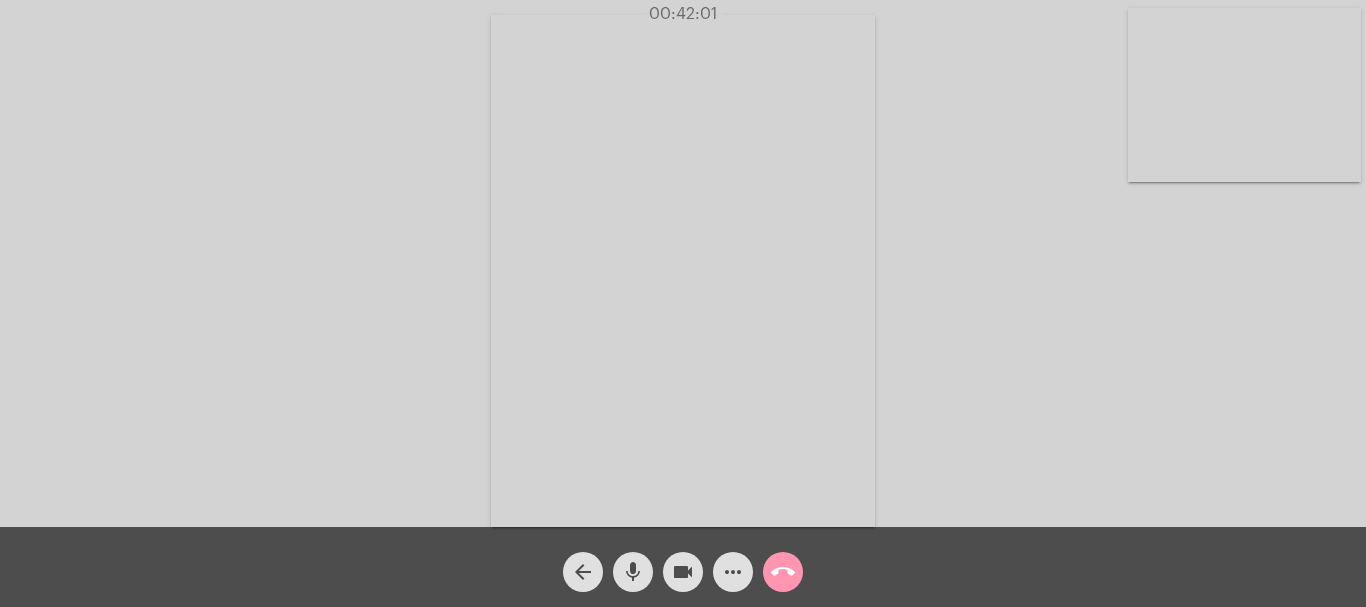 scroll, scrollTop: 0, scrollLeft: 0, axis: both 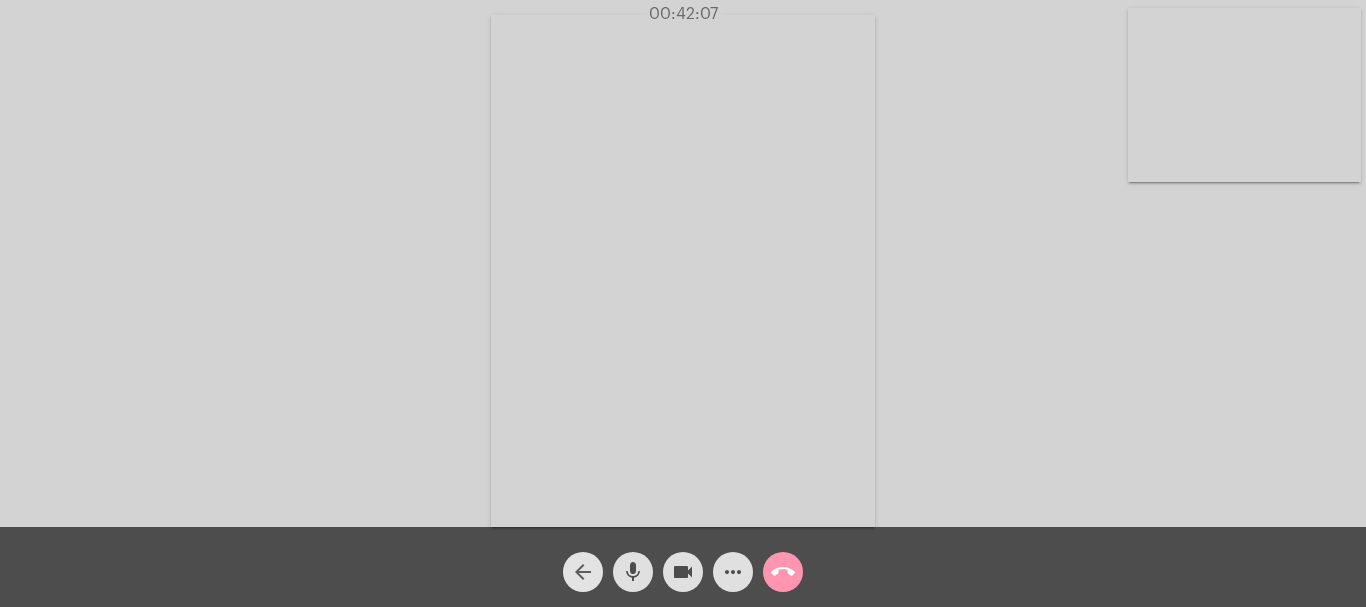 click on "arrow_back" 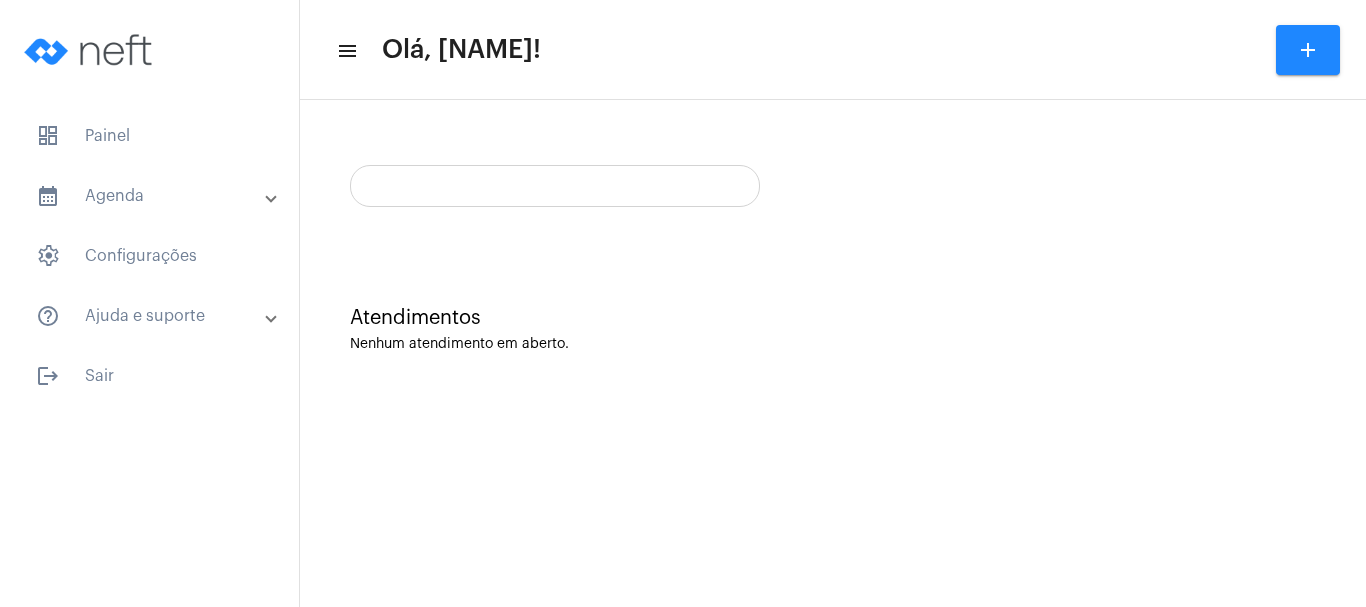 click on "menu Olá, [NAME]! add Atendimentos Nenhum atendimento em aberto." 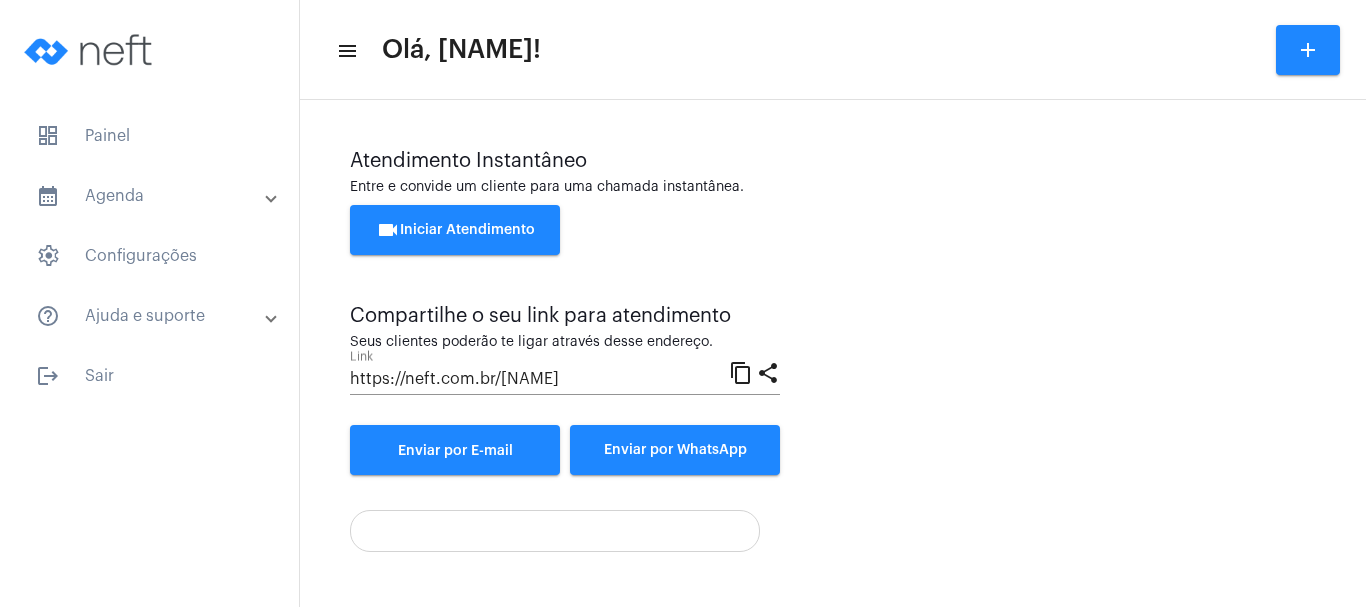 scroll, scrollTop: 397, scrollLeft: 0, axis: vertical 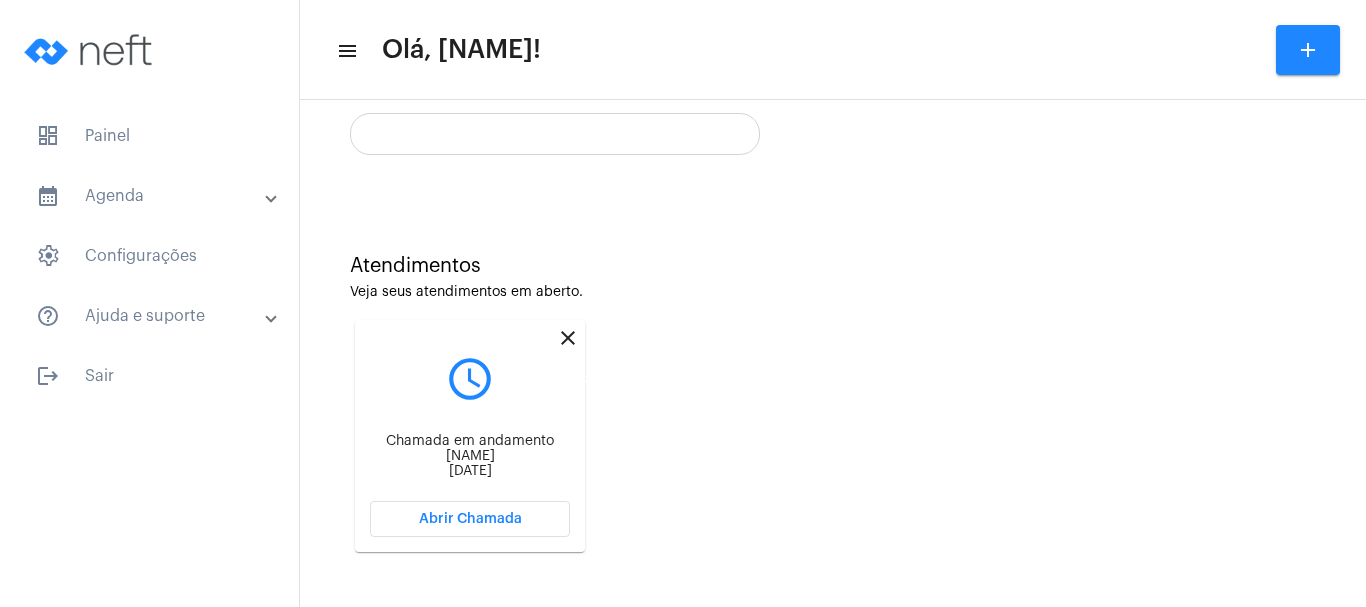 click on "close" 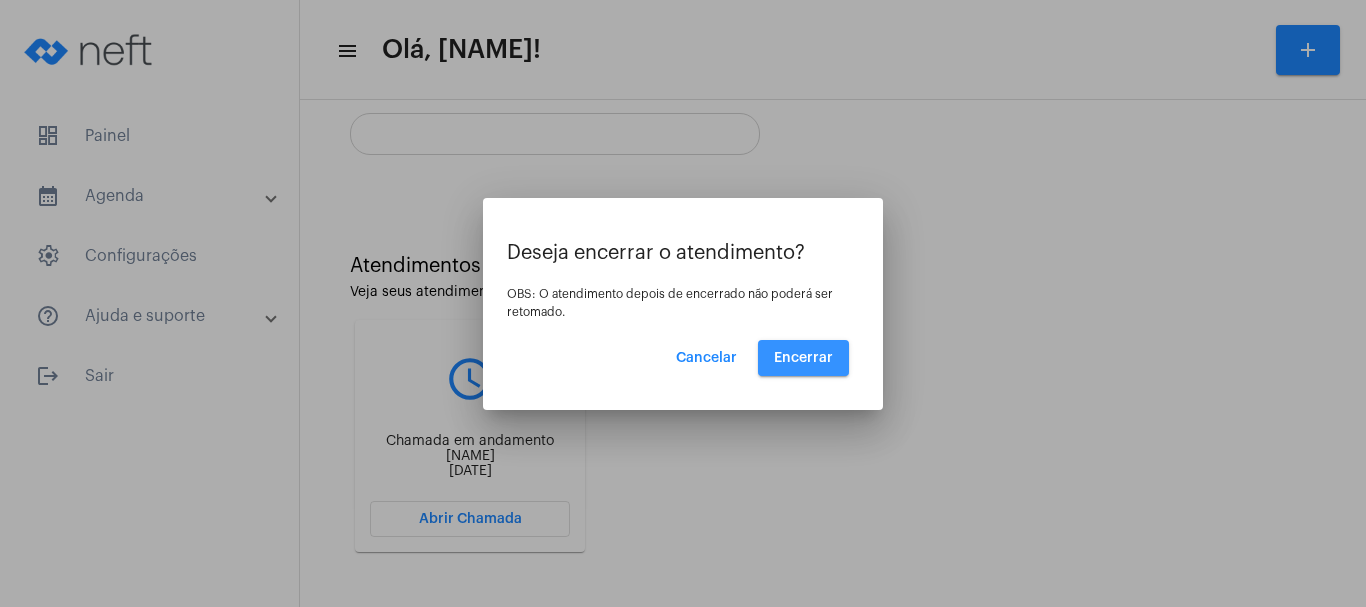 click on "Encerrar" at bounding box center (803, 358) 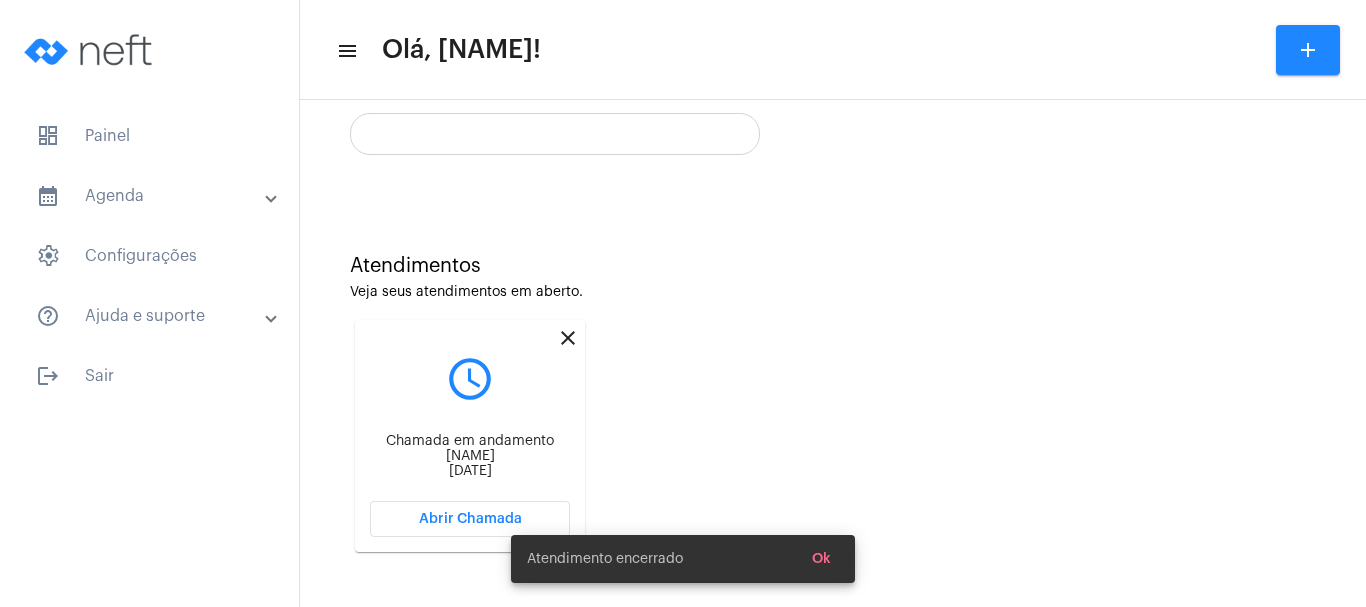 scroll, scrollTop: 140, scrollLeft: 0, axis: vertical 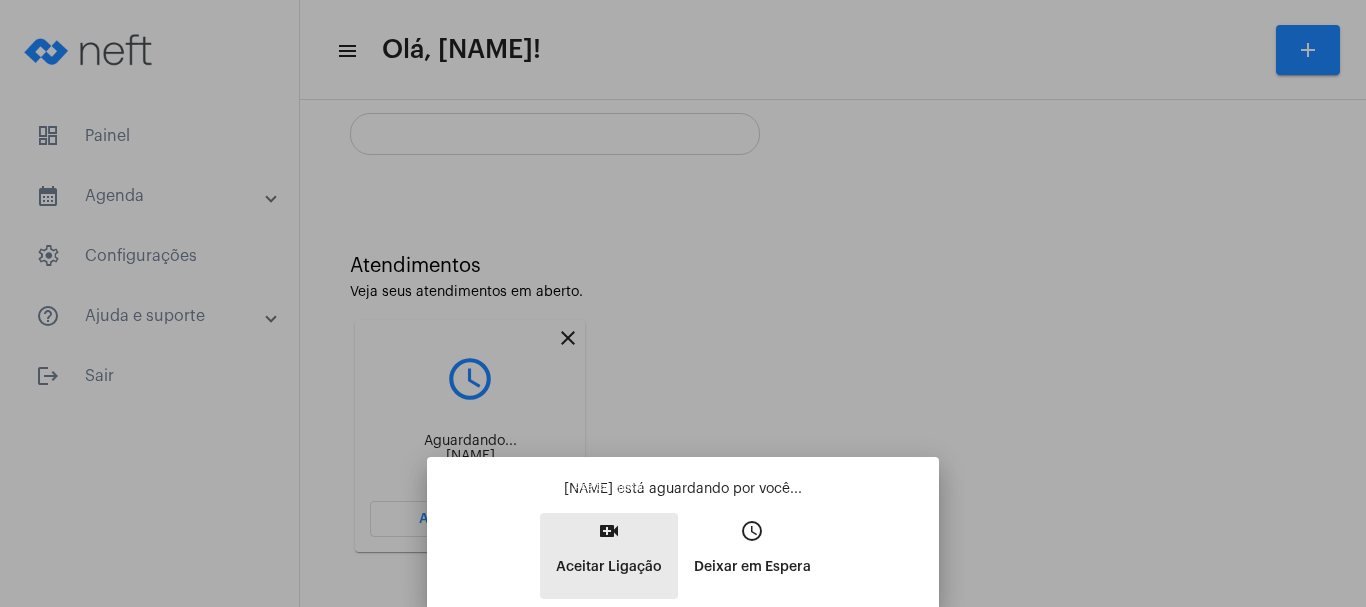 click on "video_call" at bounding box center [609, 531] 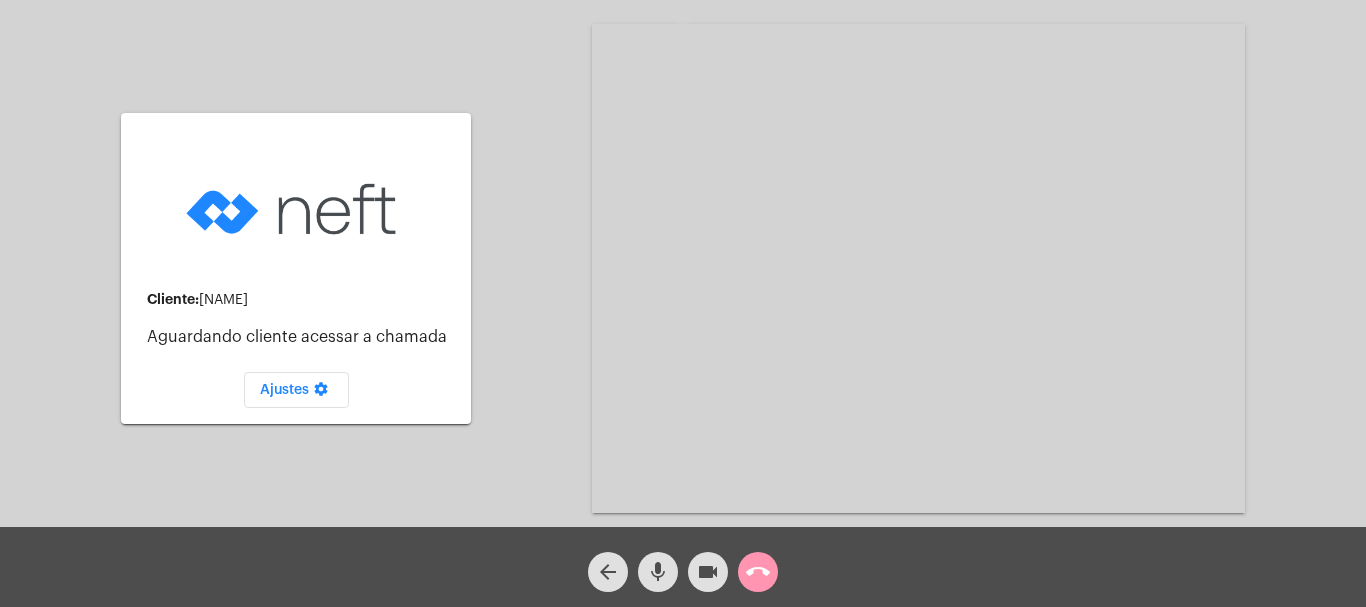click on "arrow_back" 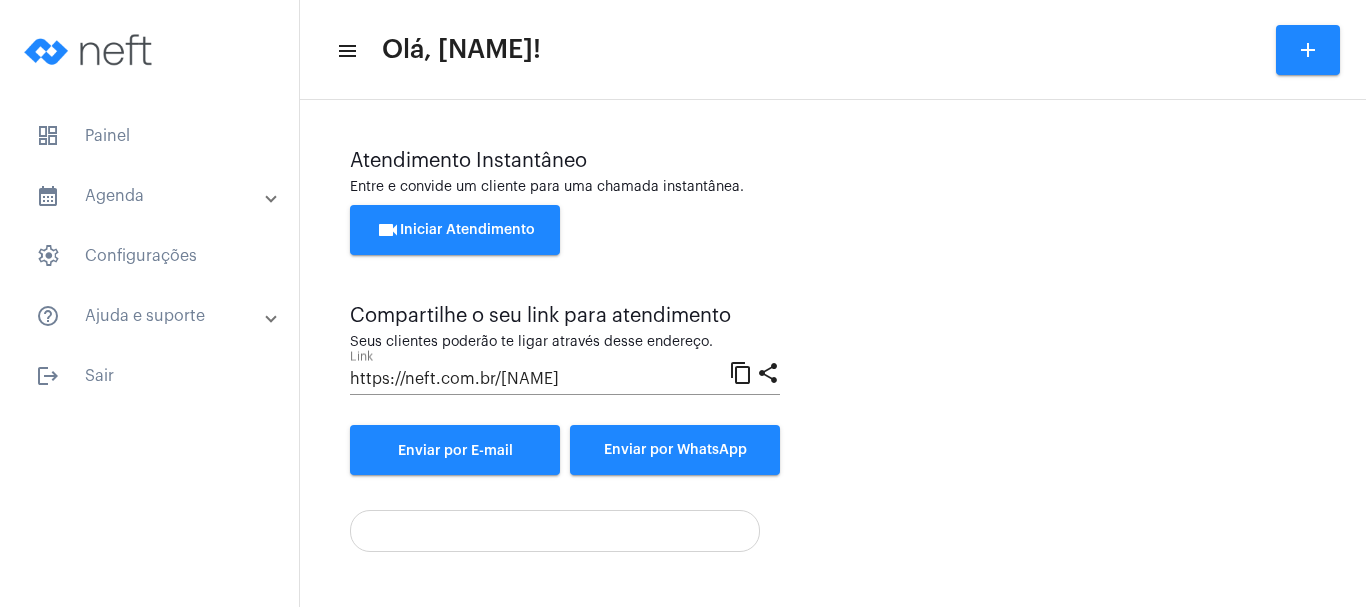 scroll, scrollTop: 397, scrollLeft: 0, axis: vertical 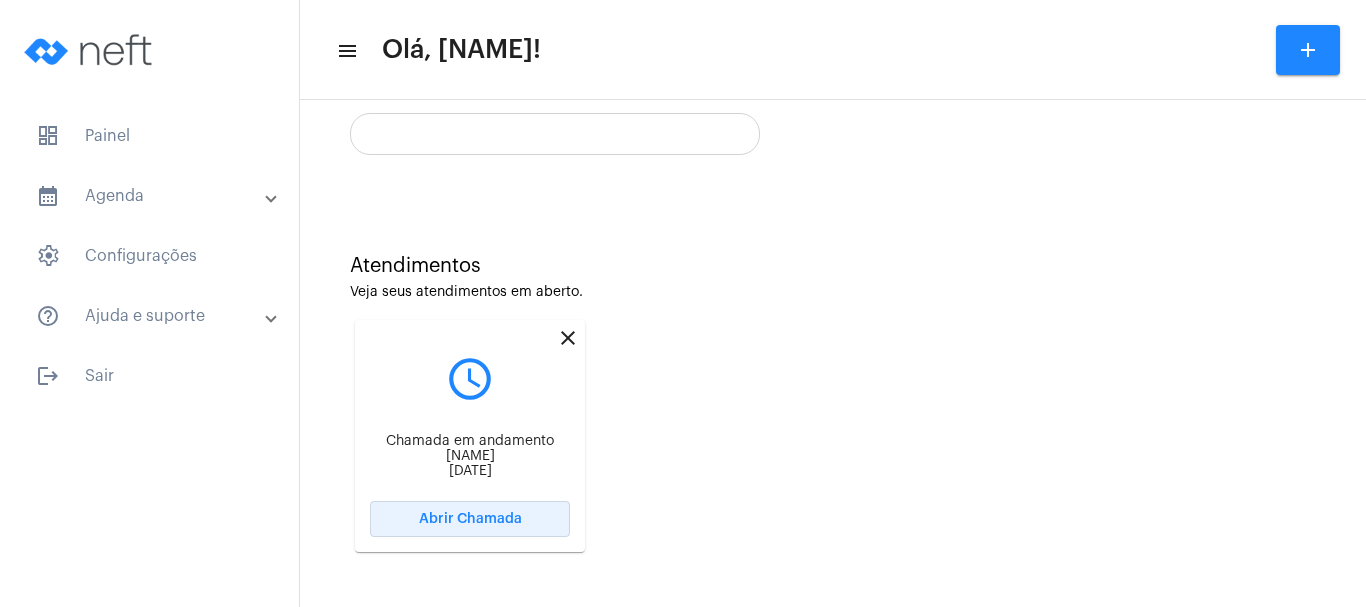 click on "Abrir Chamada" 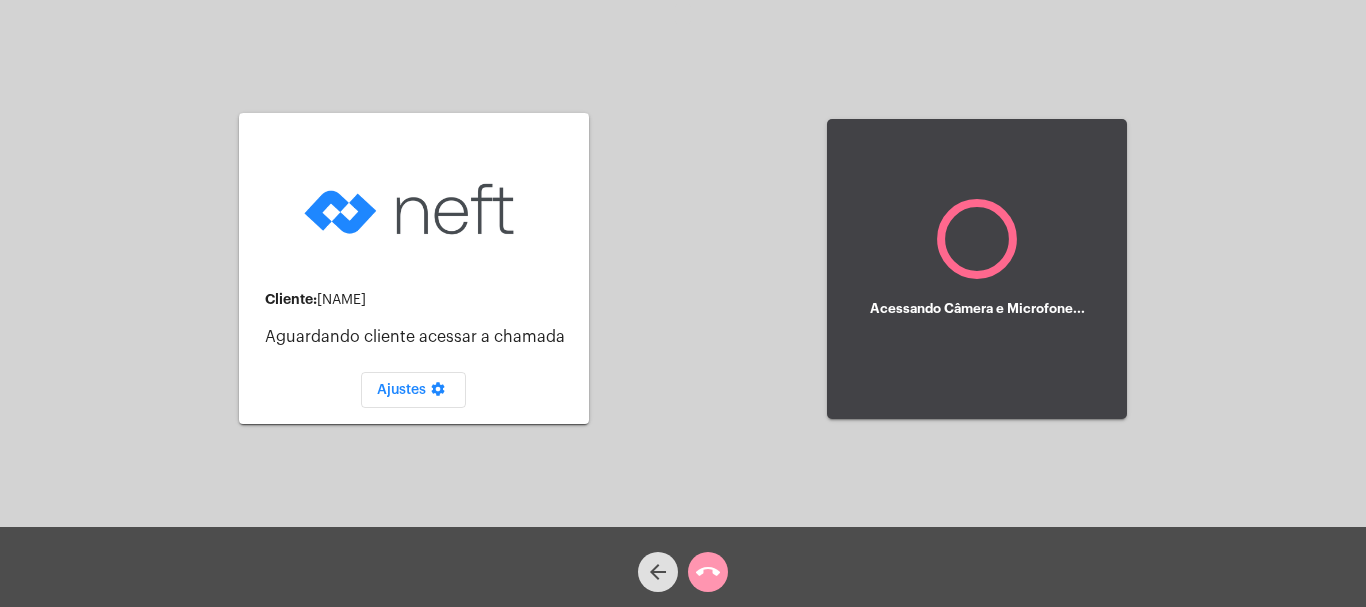 click on "Cliente:   [NAME]   Aguardando cliente acessar a chamada   Ajustes settings" 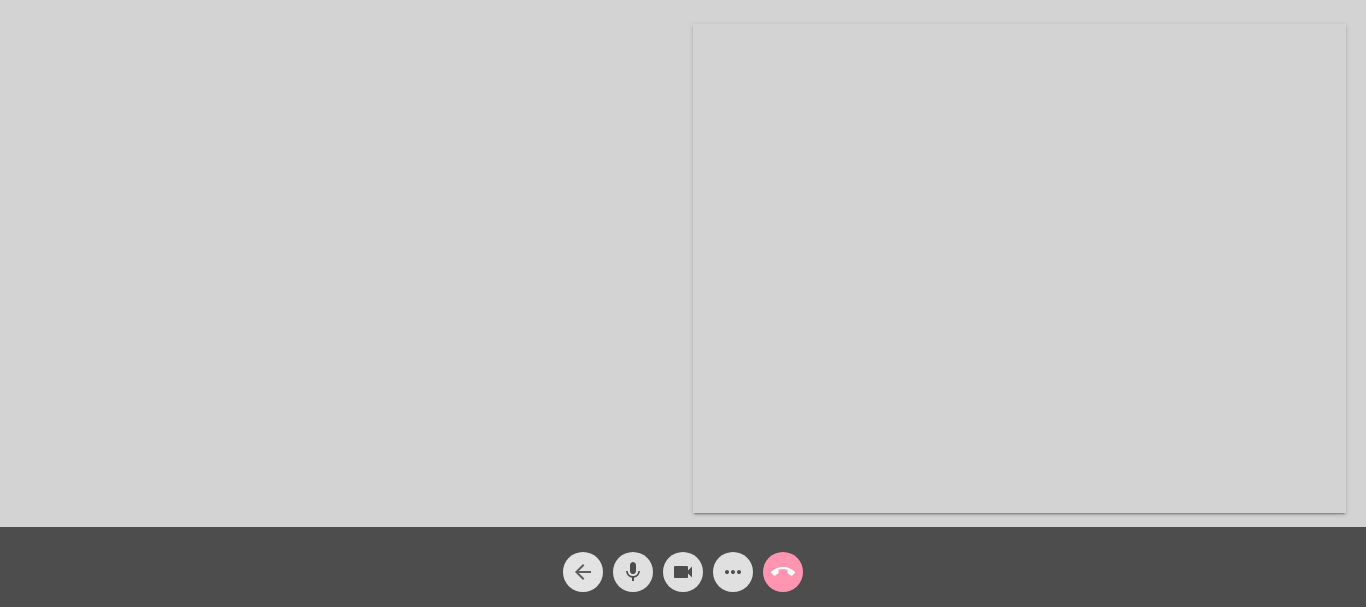 click on "arrow_back" 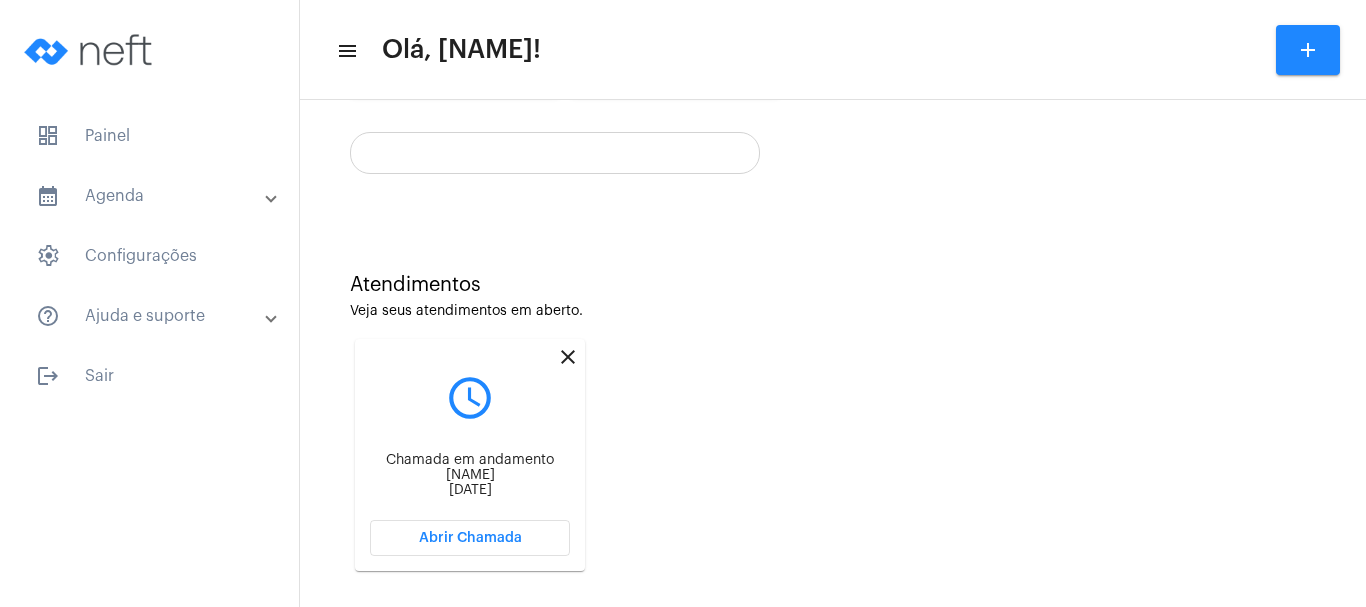 scroll, scrollTop: 397, scrollLeft: 0, axis: vertical 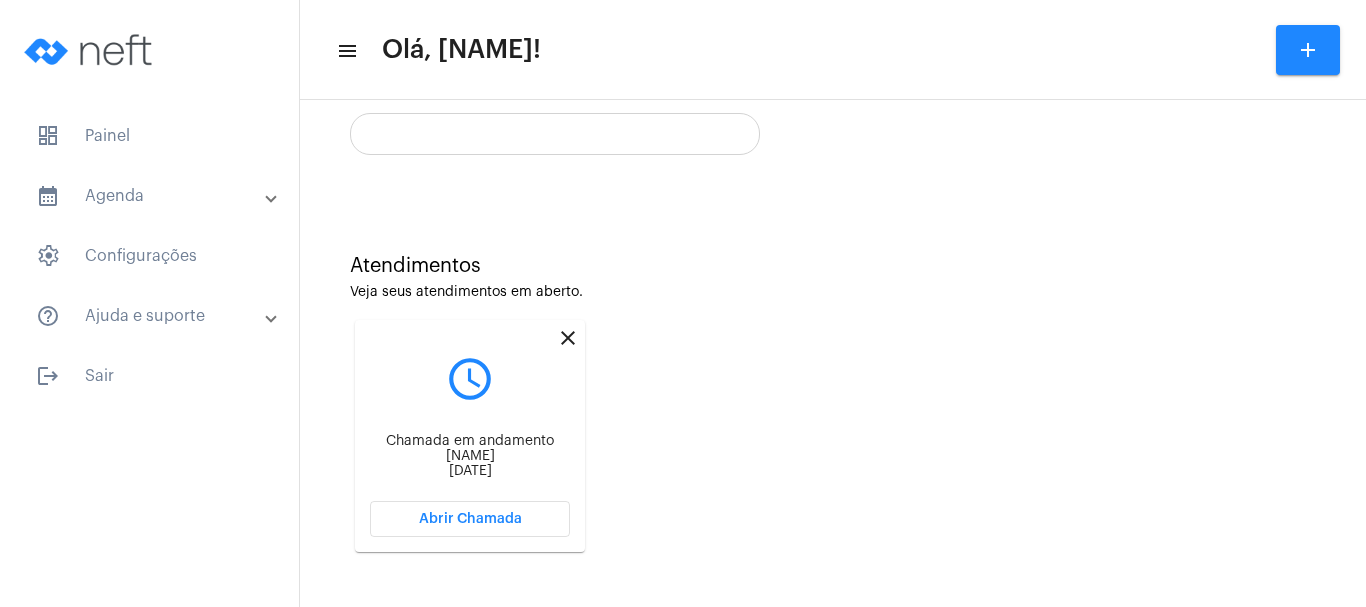 click on "Abrir Chamada" 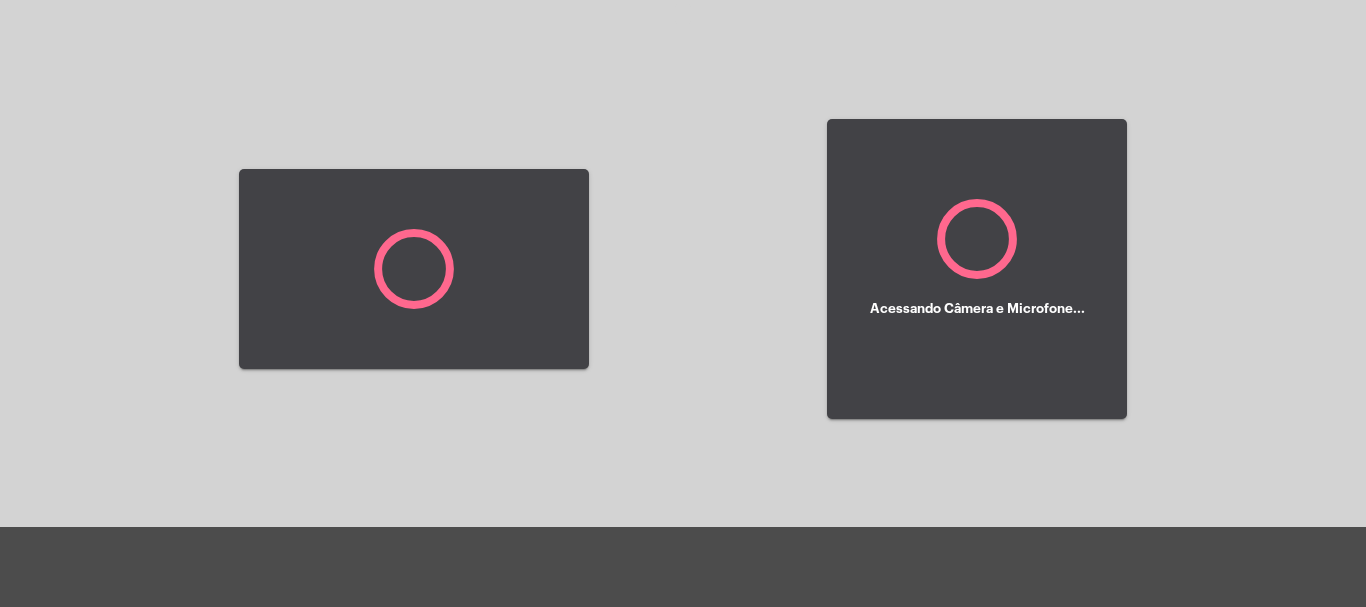 click 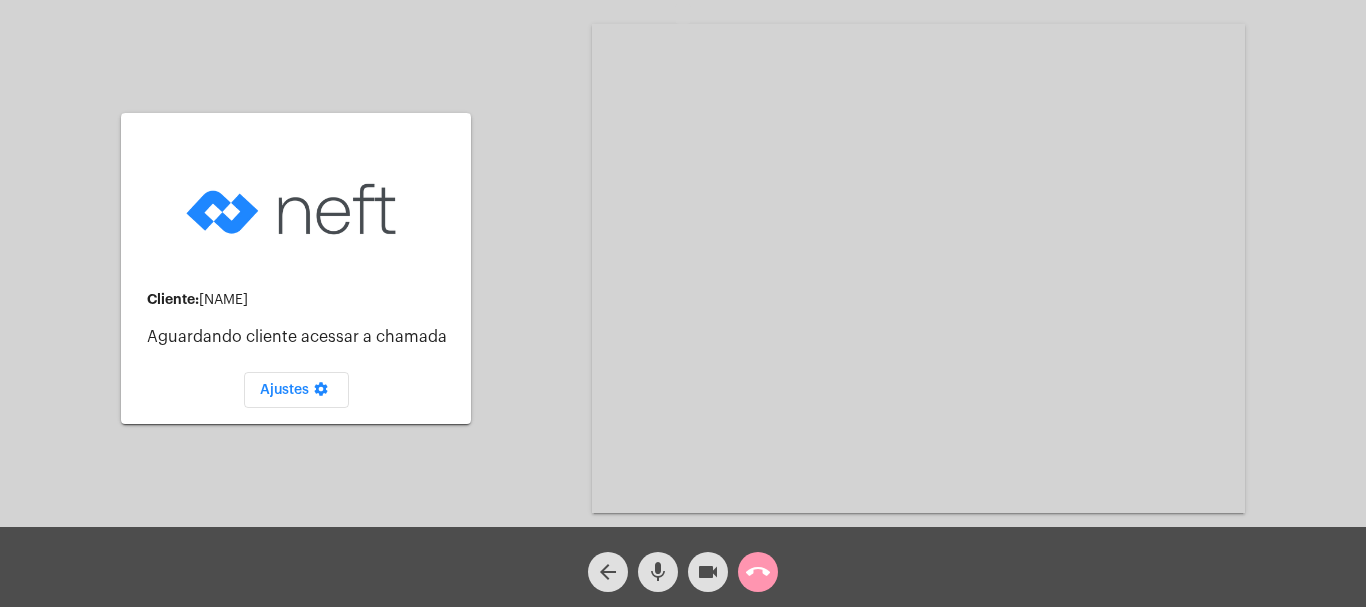 click on "arrow_back" 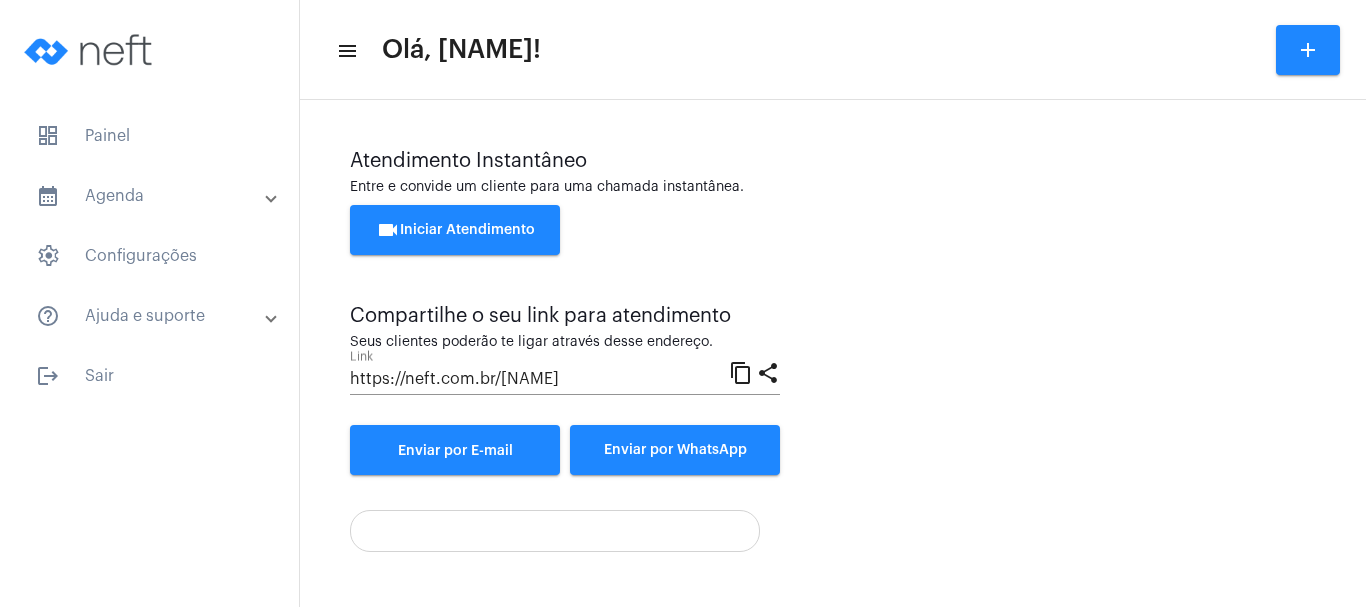 scroll, scrollTop: 397, scrollLeft: 0, axis: vertical 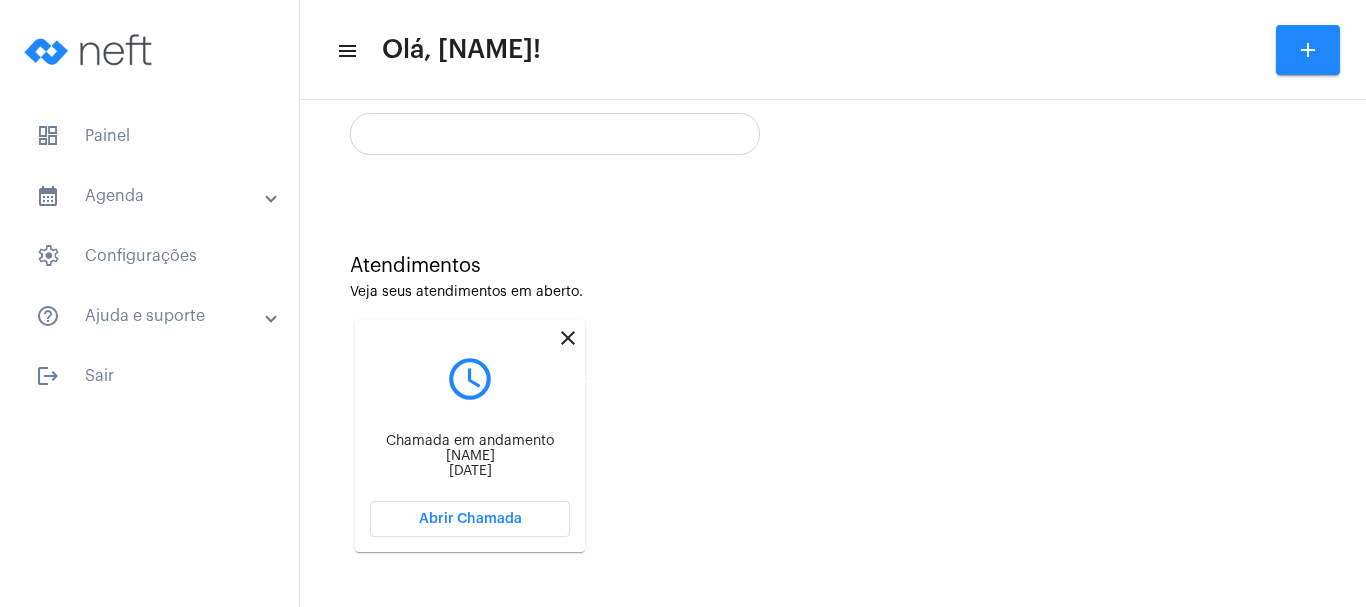 click on "close" 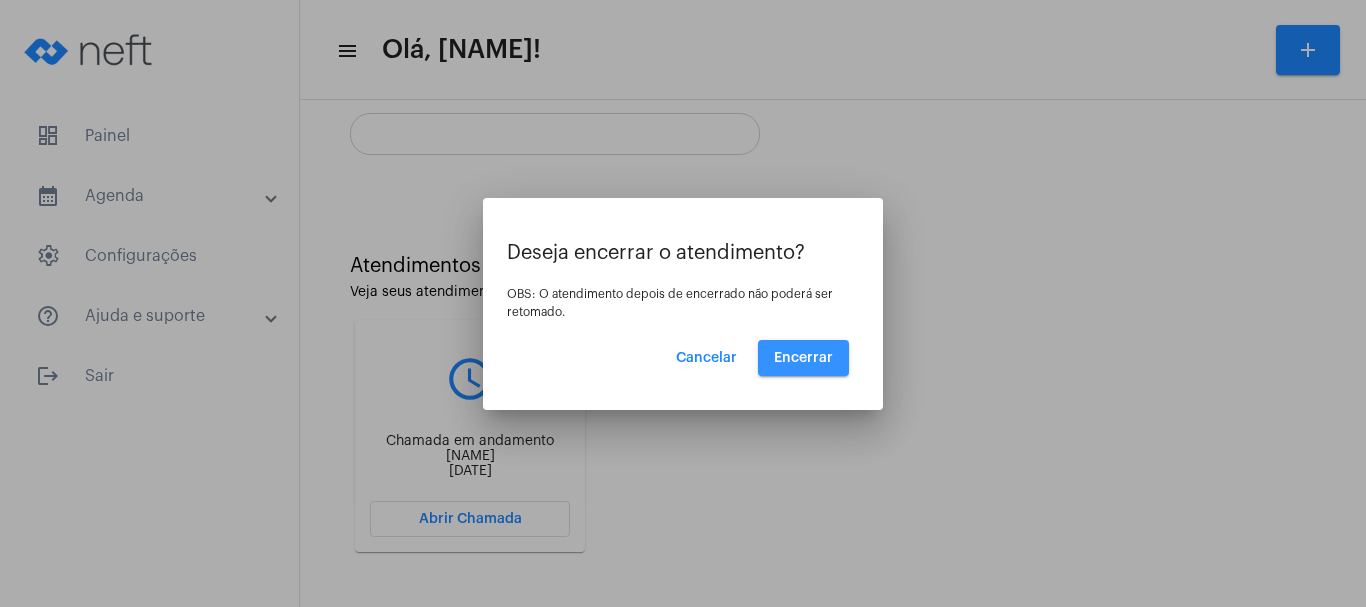 click on "Encerrar" at bounding box center (803, 358) 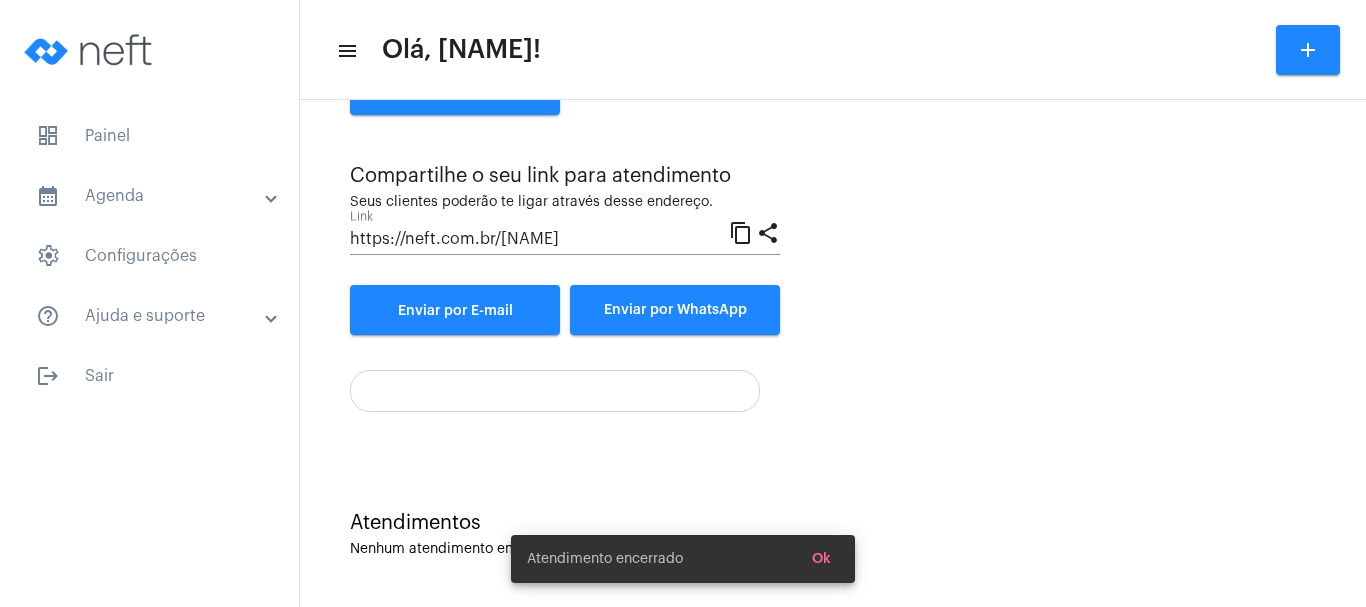 scroll, scrollTop: 140, scrollLeft: 0, axis: vertical 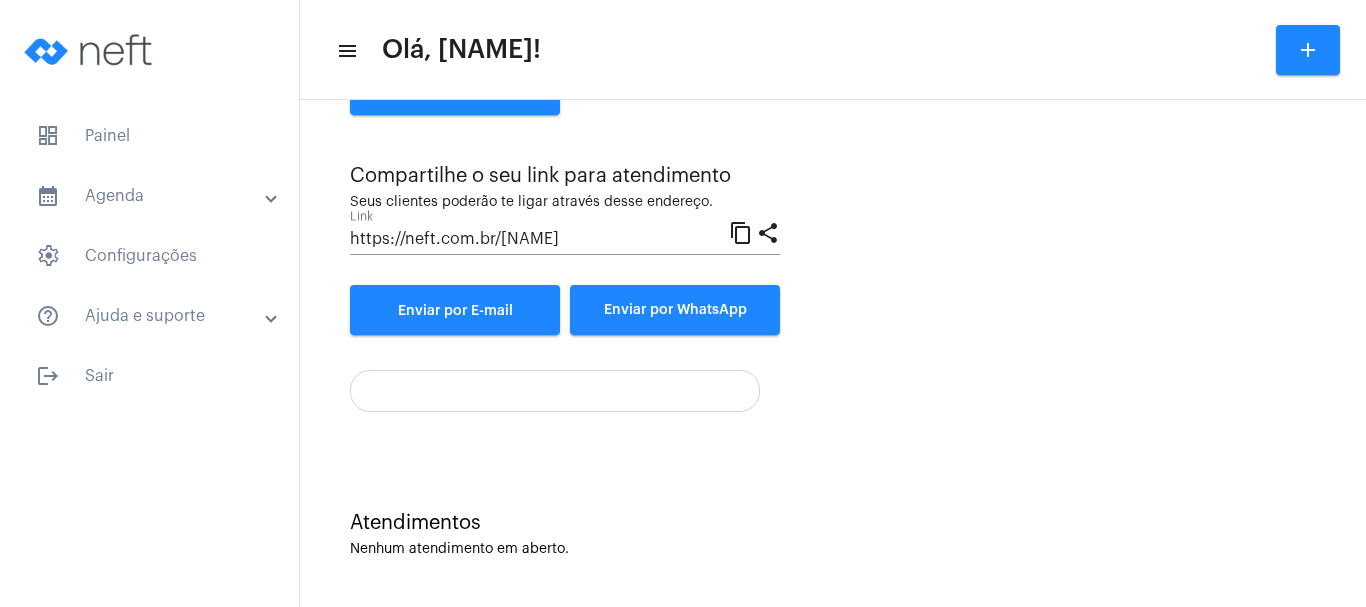 click on "Nenhum atendimento em aberto." 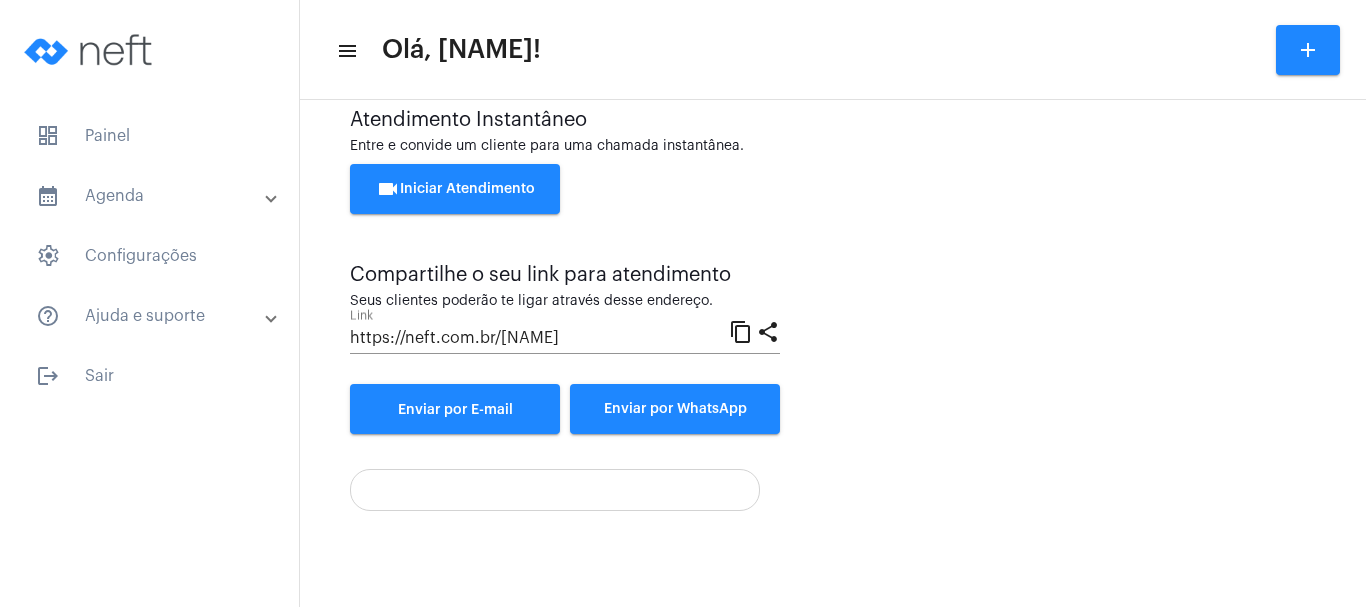 scroll, scrollTop: 0, scrollLeft: 0, axis: both 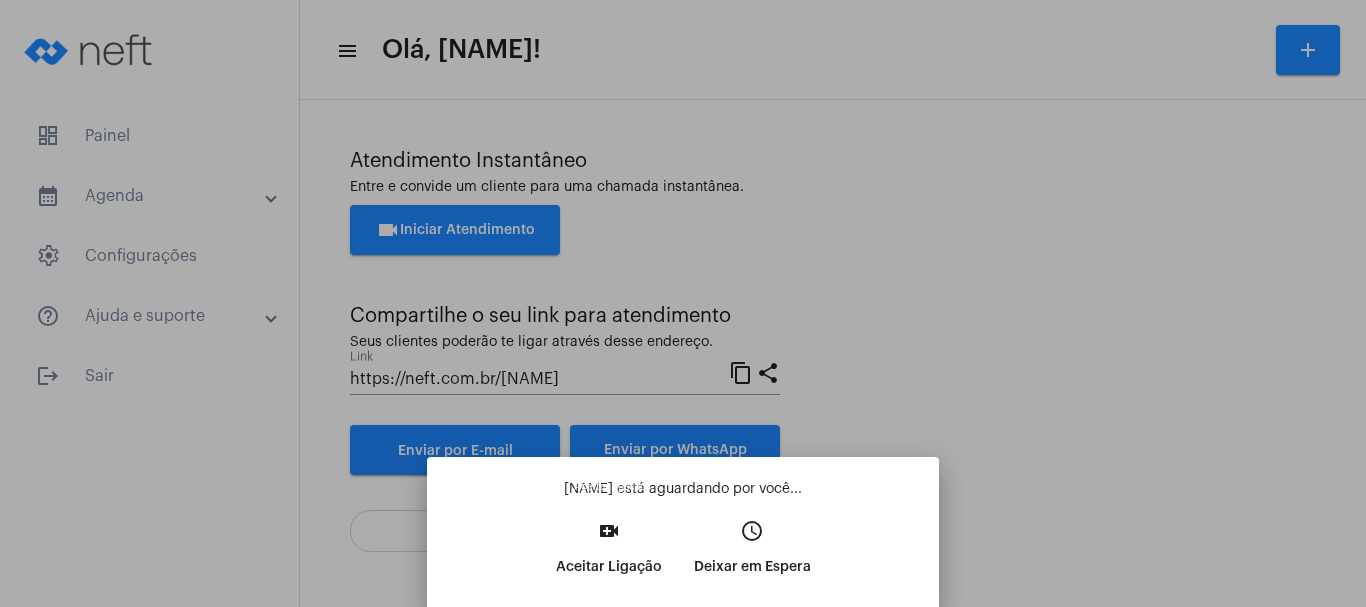 click on "video_call" at bounding box center [609, 531] 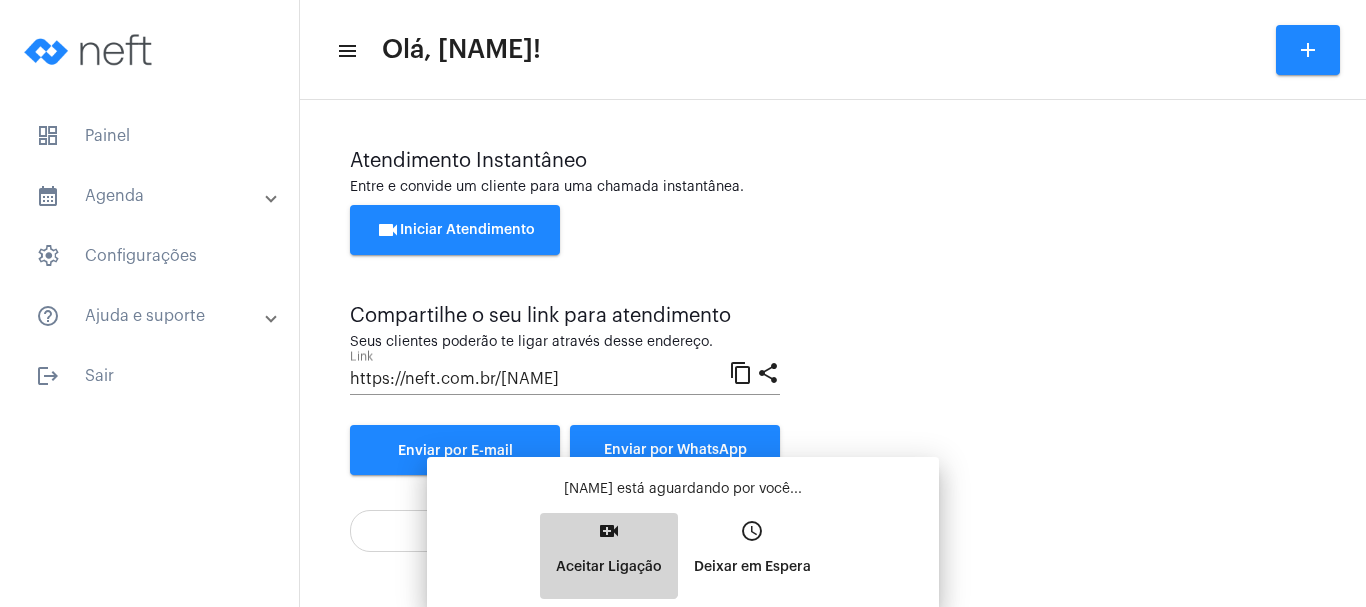 click on "[NAME] está aguardando por você...  video_call Aceitar Ligação access_time Deixar em Espera" at bounding box center (683, 539) 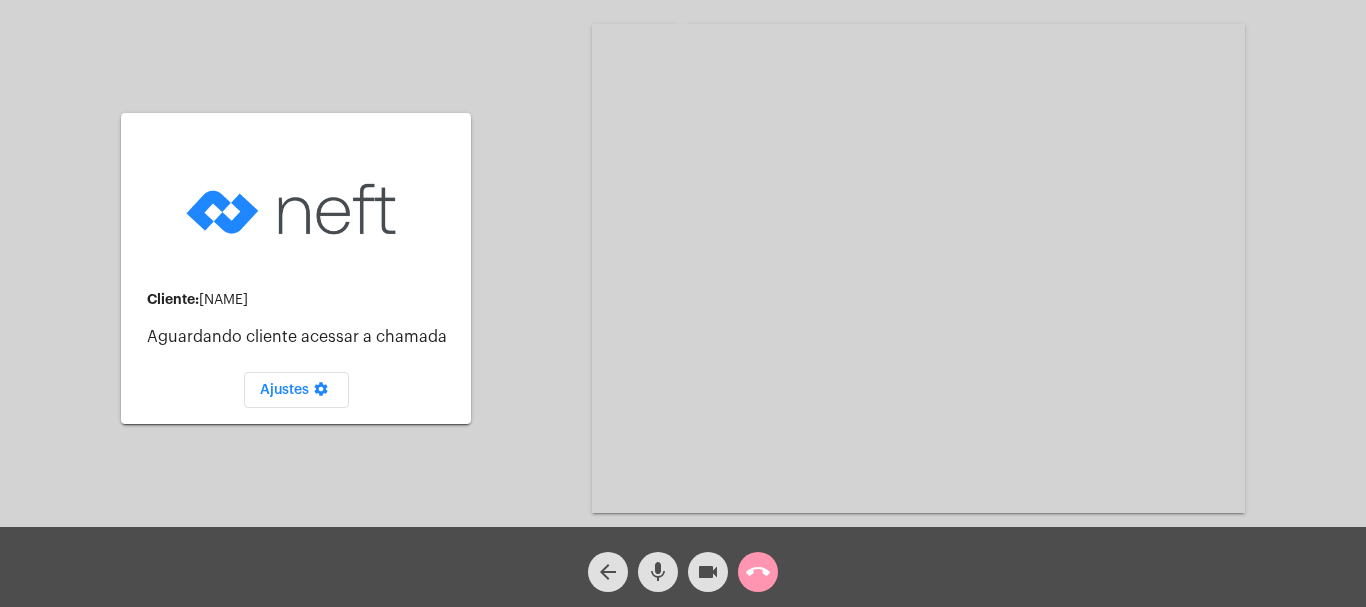 click on "arrow_back" 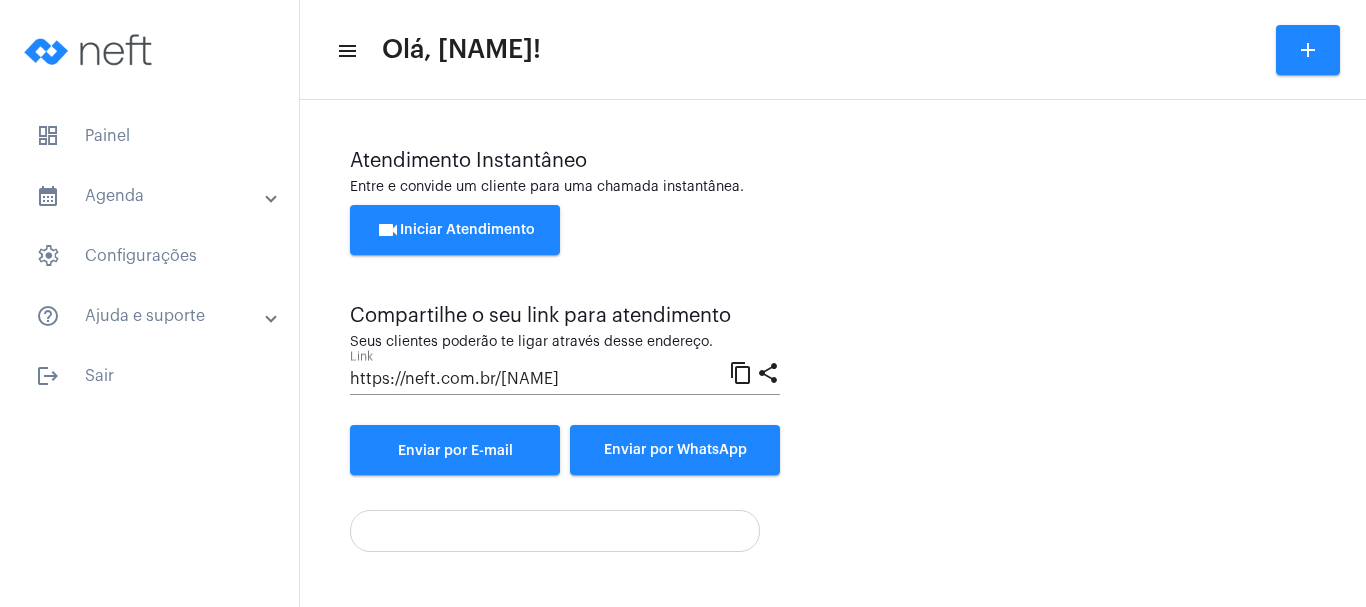 click on "Atendimento Instantâneo  Entre e convide um cliente para uma chamada instantânea.  videocam  Iniciar Atendimento  Compartilhe o seu link para atendimento  Seus clientes poderão te ligar através desse endereço.  https://neft.com.br/[NAME] Link content_copy share Enviar por E-mail  Enviar por WhatsApp  Atendimentos Veja seus atendimentos em aberto. close query_builder Chamada em andamento [NAME] [DATE] Abrir Chamada" 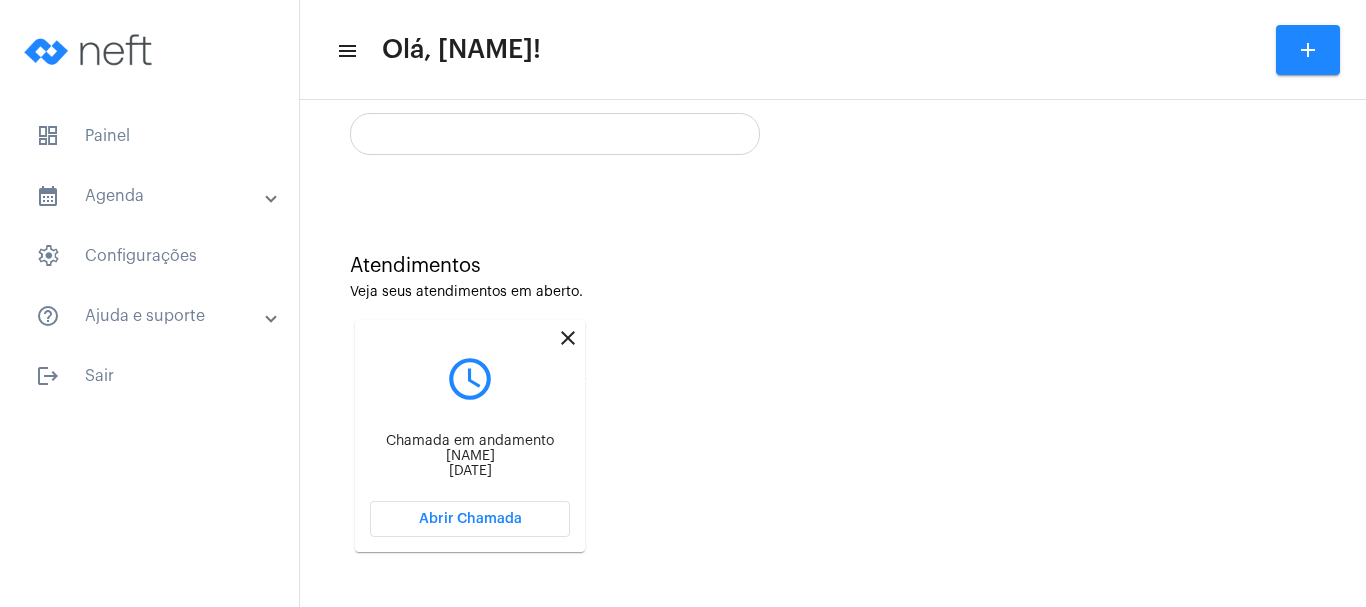 click on "close" 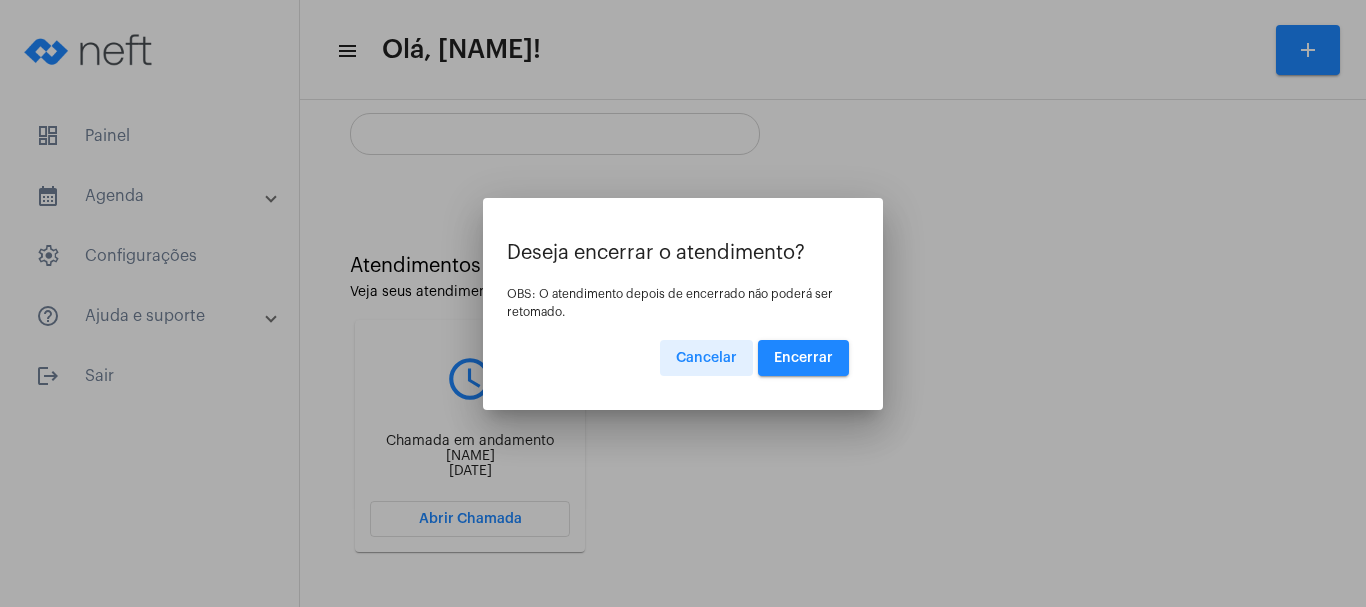 click on "Encerrar" at bounding box center [803, 358] 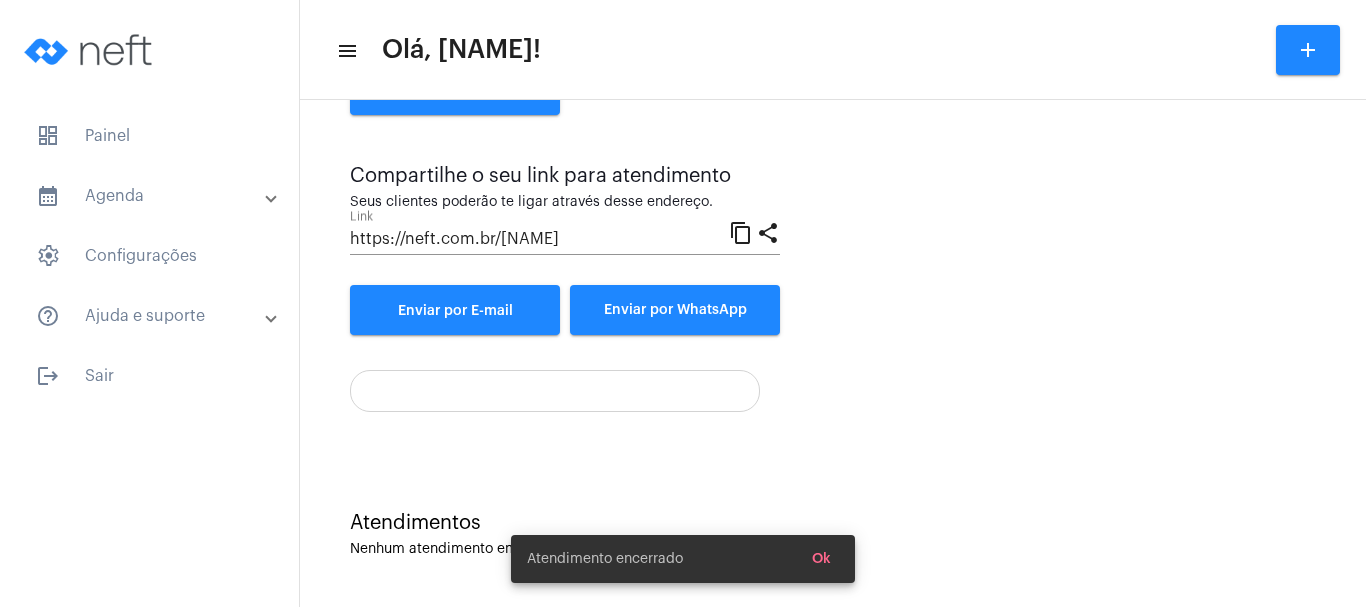 scroll, scrollTop: 140, scrollLeft: 0, axis: vertical 